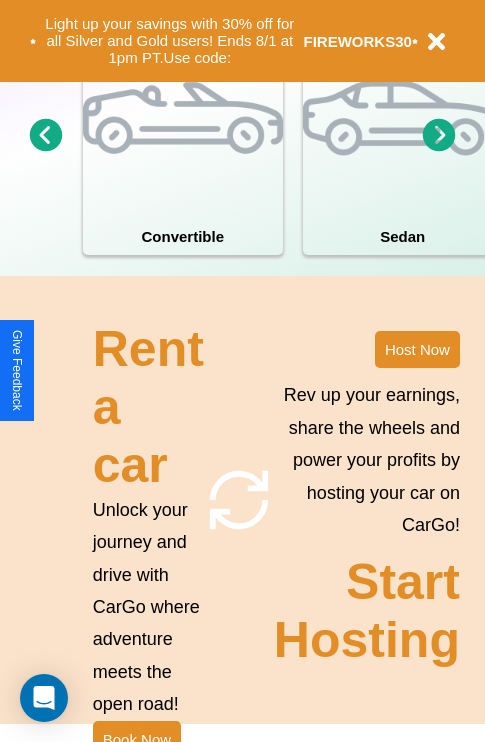 scroll, scrollTop: 1558, scrollLeft: 0, axis: vertical 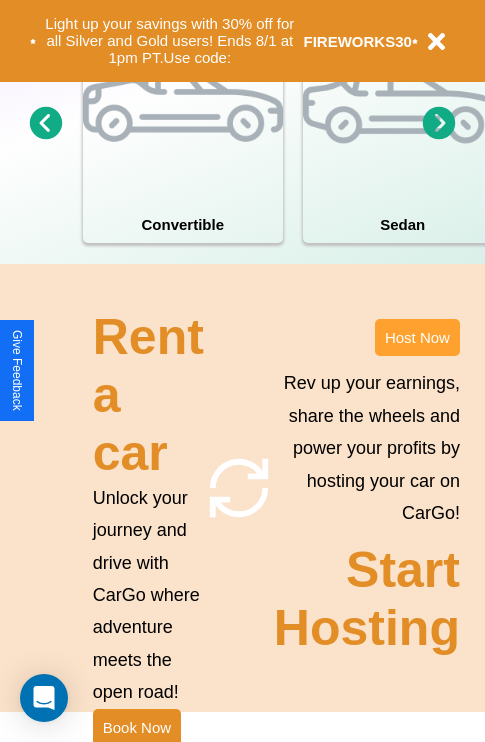 click on "Host Now" at bounding box center (417, 337) 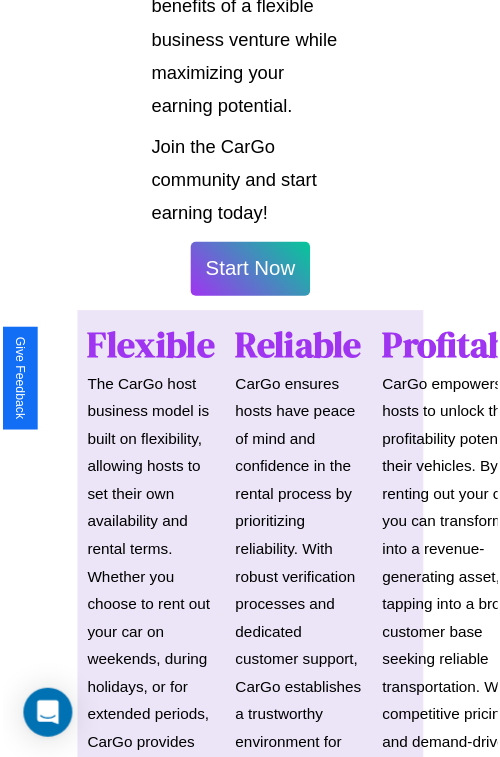 scroll, scrollTop: 1417, scrollLeft: 0, axis: vertical 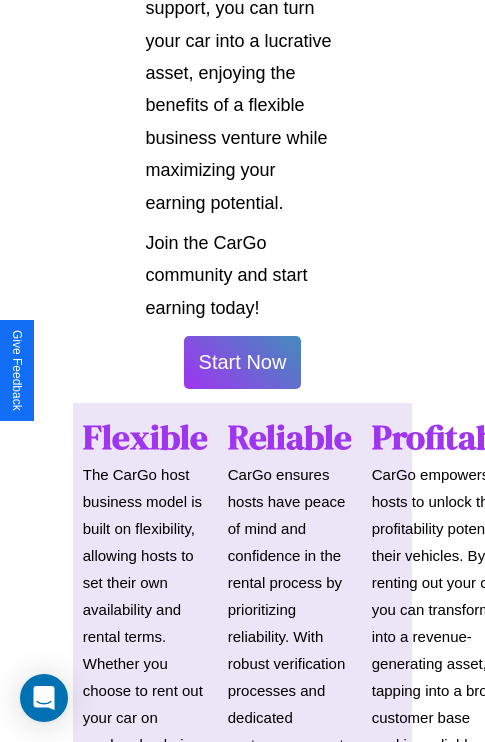 click on "Start Now" at bounding box center [243, 362] 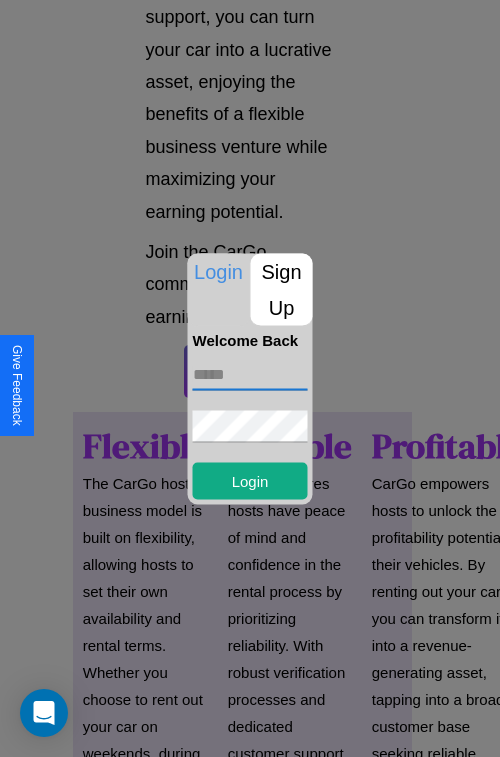 click at bounding box center (250, 374) 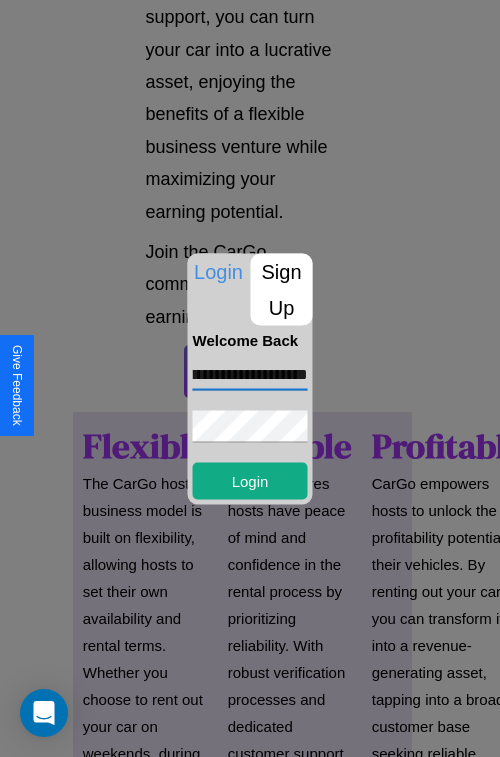 scroll, scrollTop: 0, scrollLeft: 77, axis: horizontal 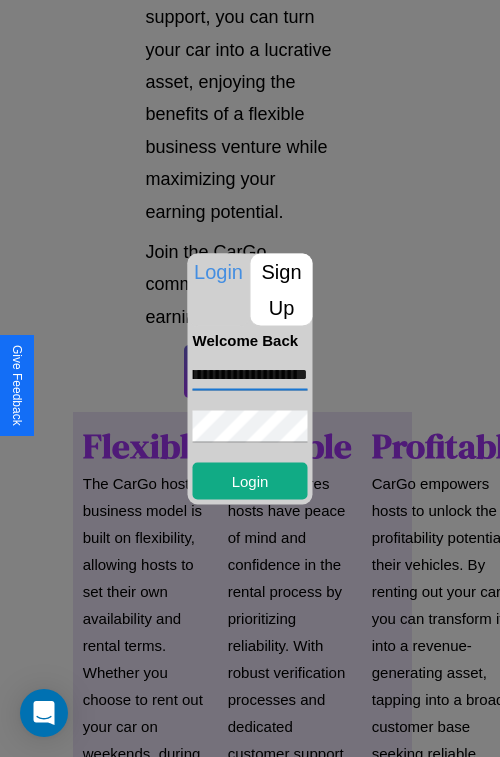 type on "**********" 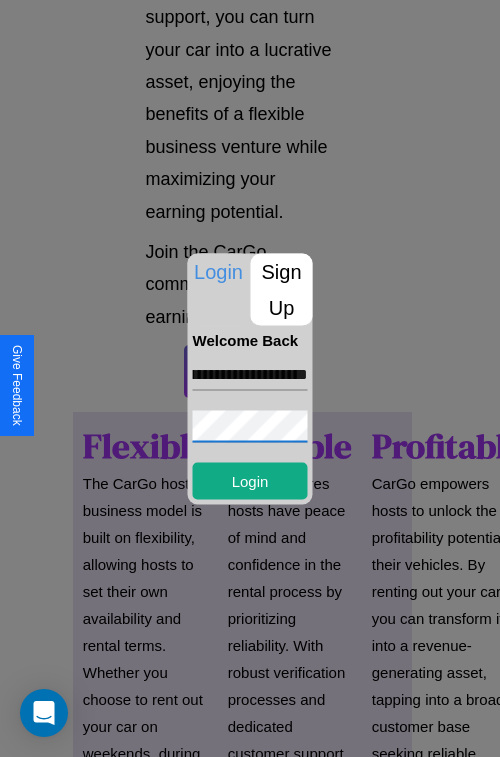 scroll, scrollTop: 0, scrollLeft: 0, axis: both 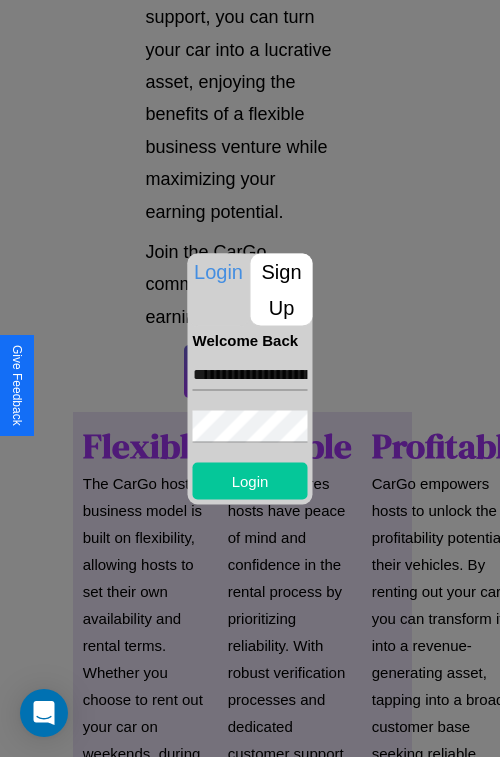 click on "Login" at bounding box center [250, 480] 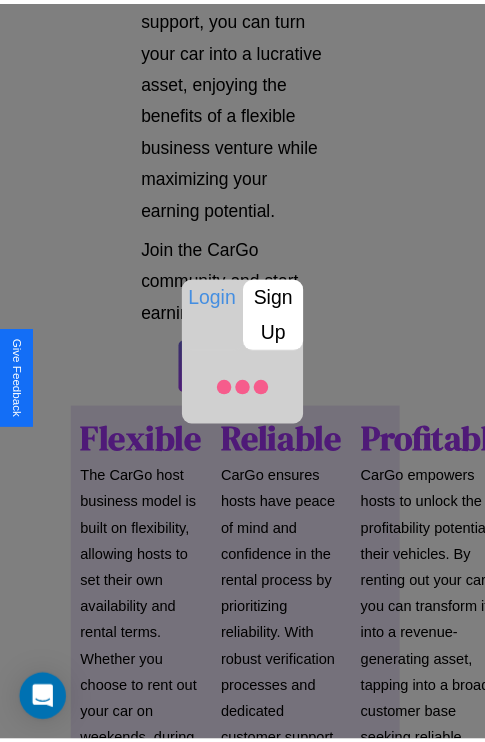 scroll, scrollTop: 1419, scrollLeft: 0, axis: vertical 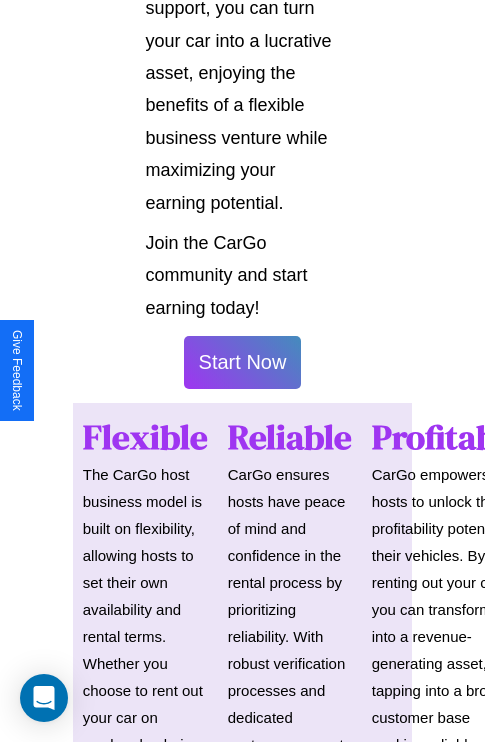 click on "Start Now" at bounding box center [243, 362] 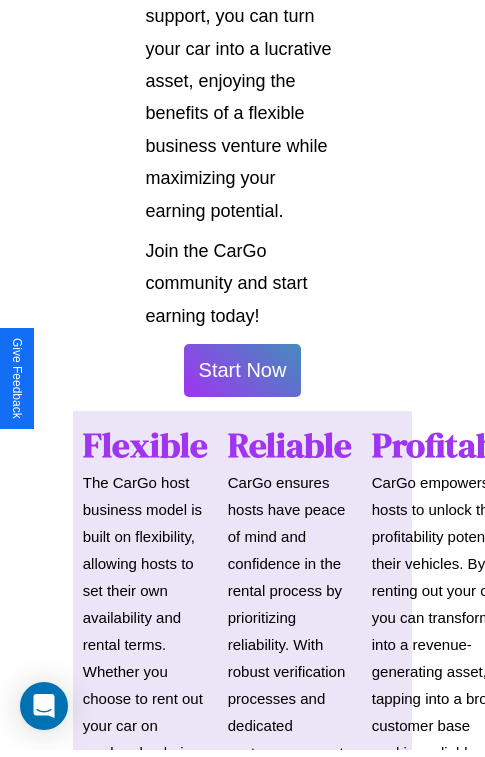 scroll, scrollTop: 0, scrollLeft: 0, axis: both 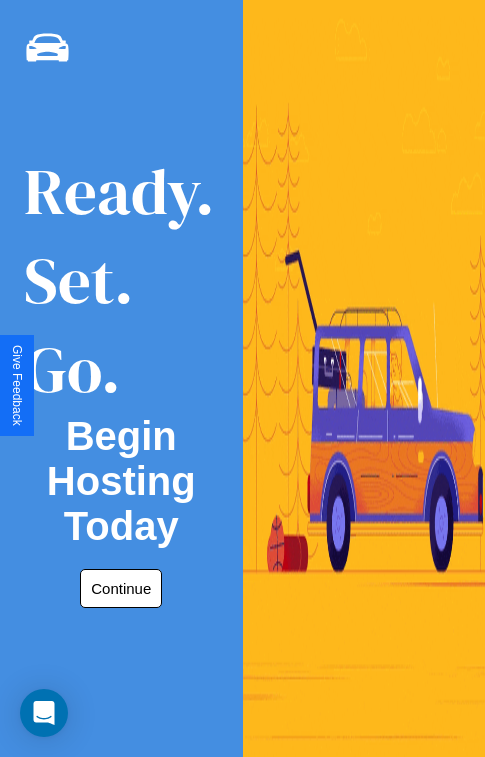 click on "Continue" at bounding box center [121, 588] 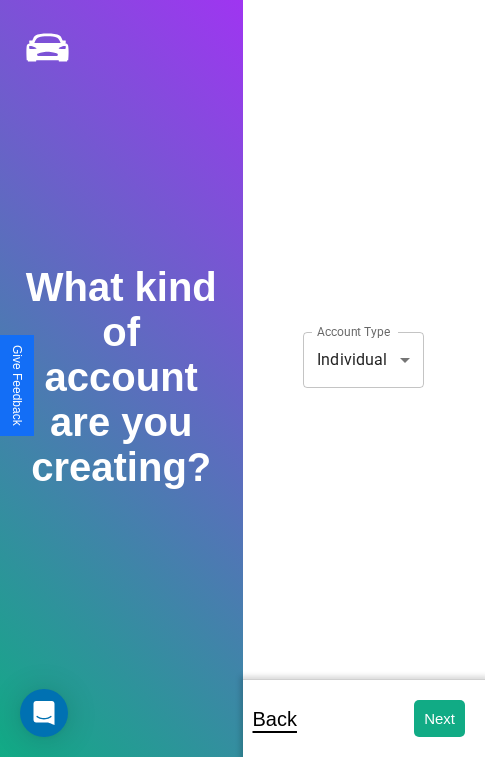 click on "**********" at bounding box center [242, 392] 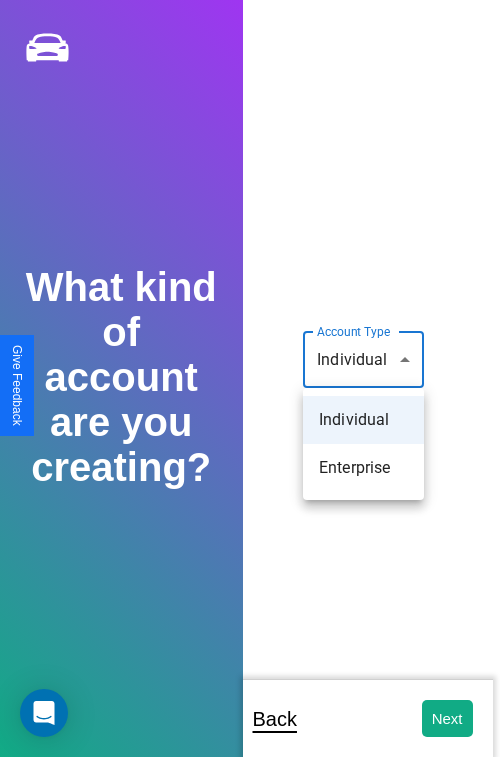 click on "Individual" at bounding box center [363, 420] 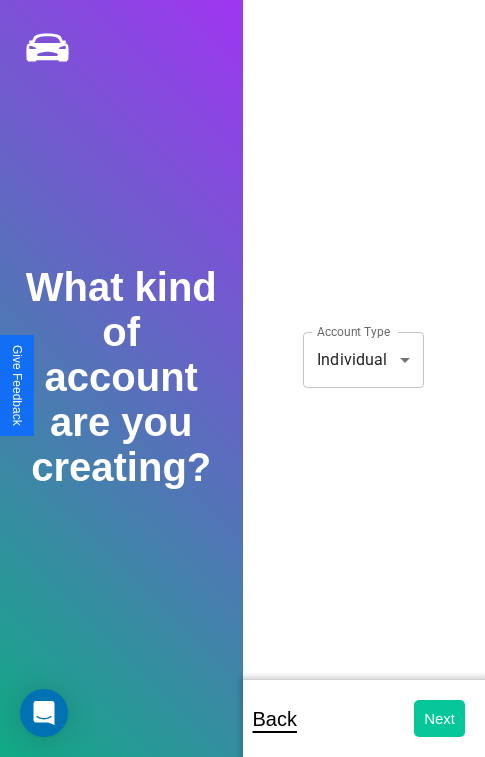 click on "Next" at bounding box center (439, 718) 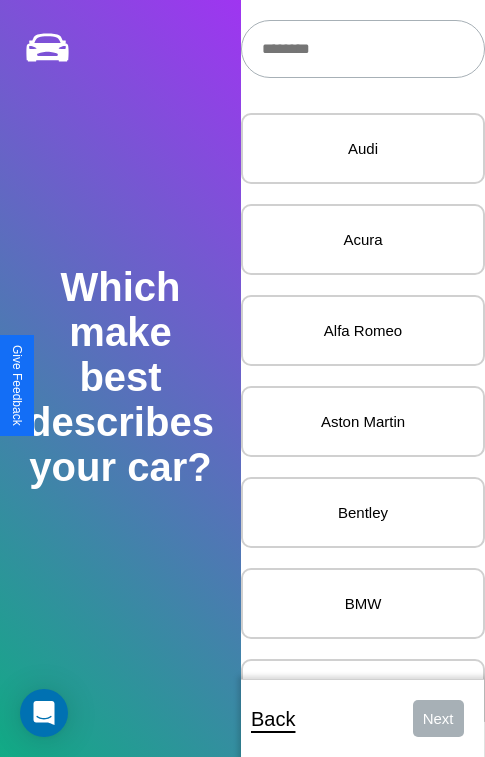 click at bounding box center [363, 49] 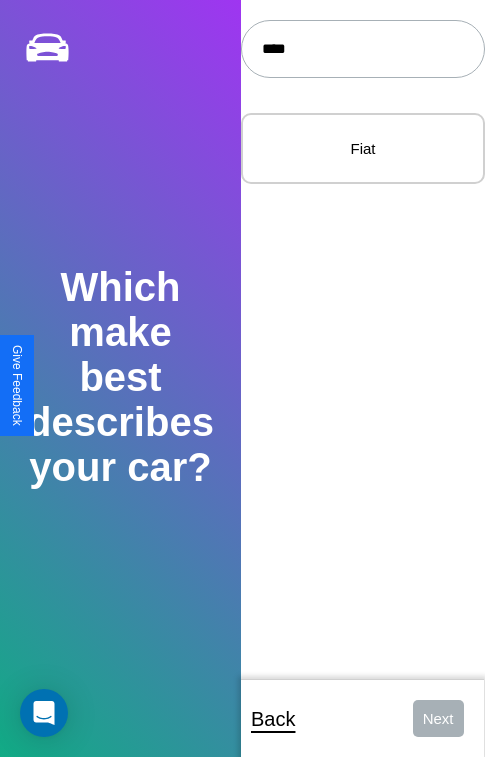 type on "****" 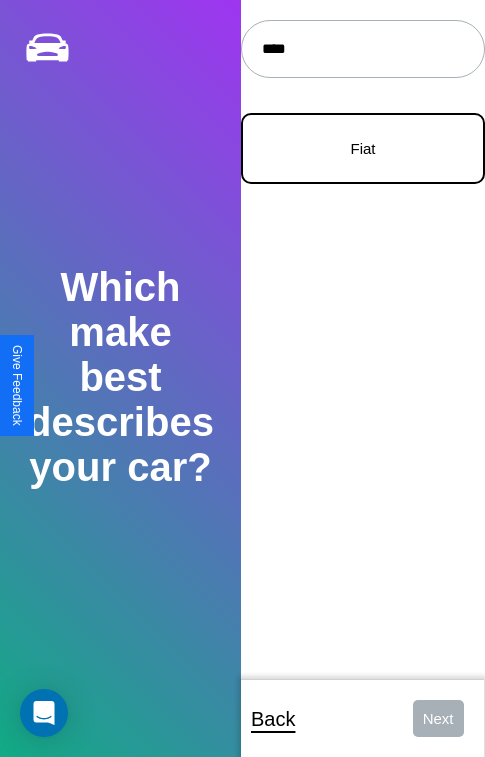 click on "Fiat" at bounding box center (363, 148) 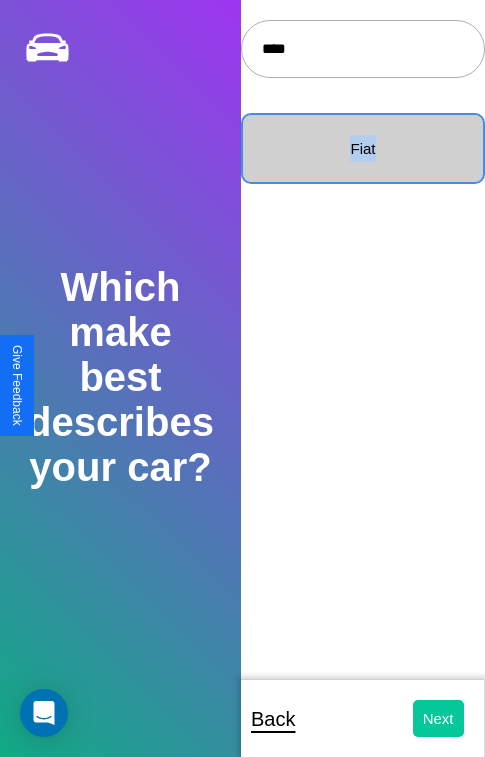 click on "Next" at bounding box center (438, 718) 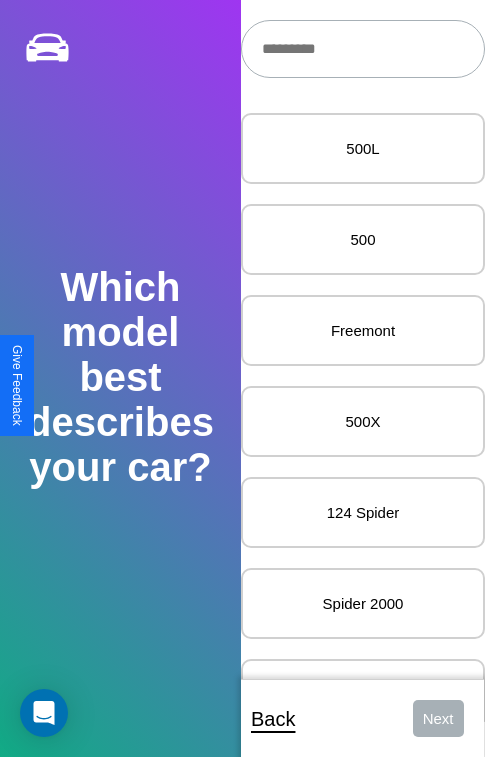scroll, scrollTop: 27, scrollLeft: 0, axis: vertical 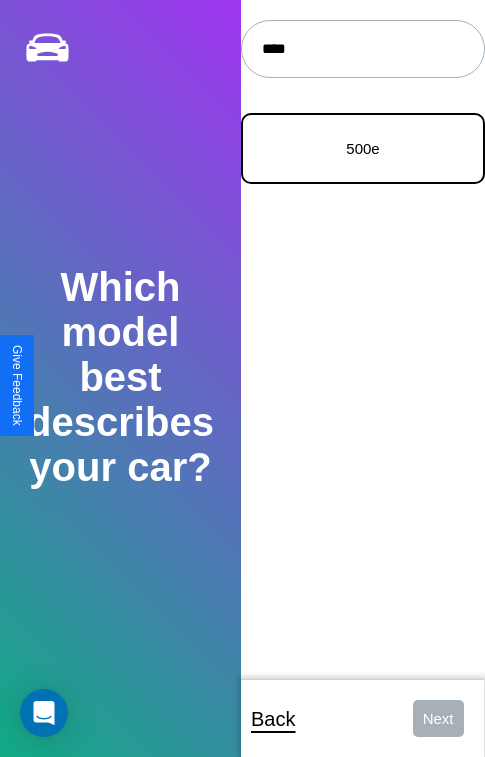 type on "****" 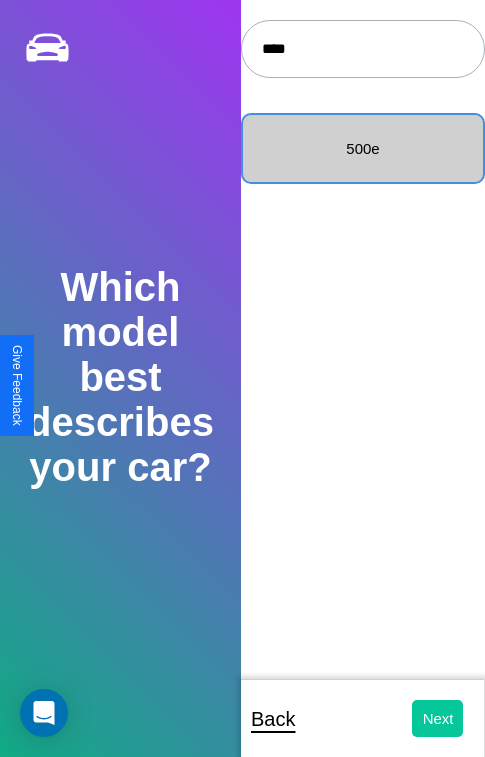 click on "Next" at bounding box center (438, 718) 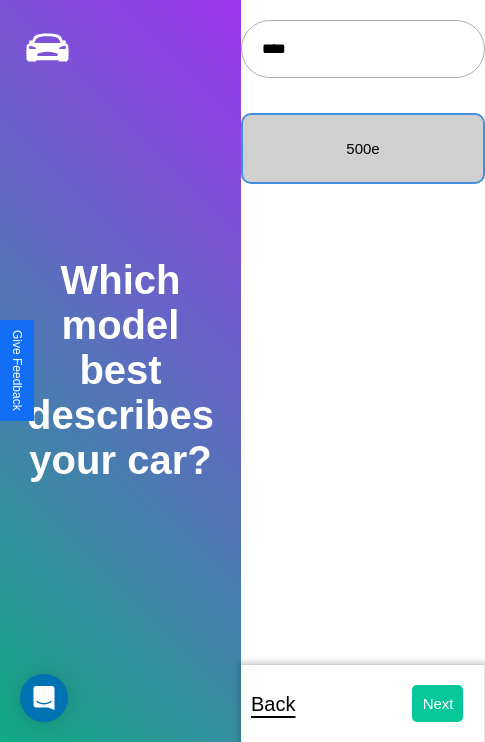select on "*****" 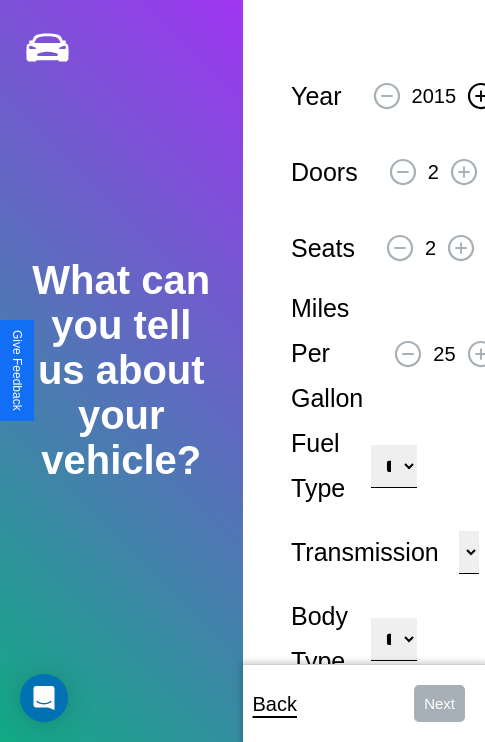click 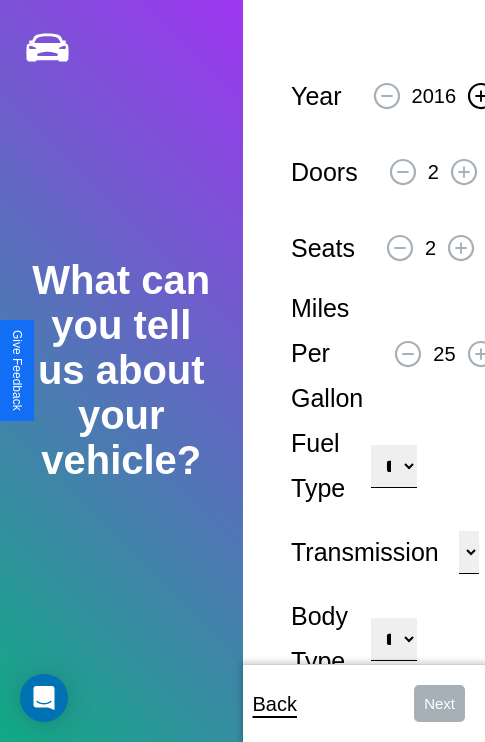 click 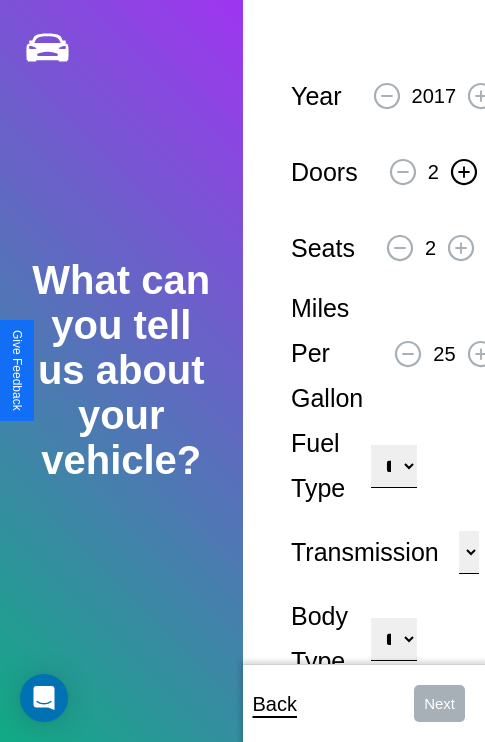 click 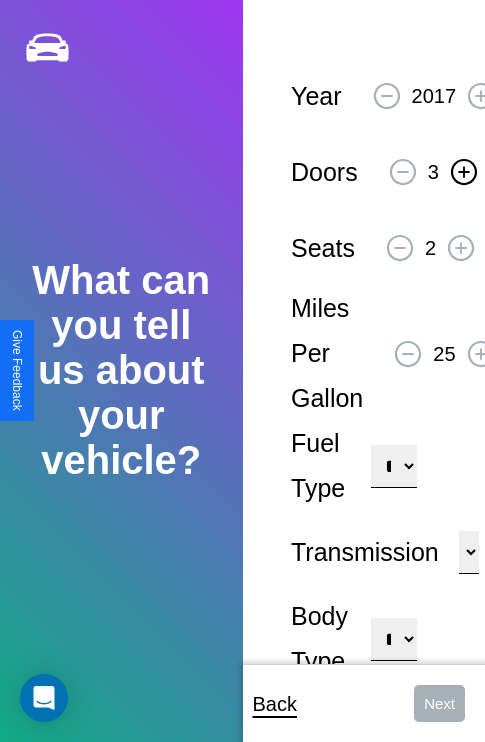click 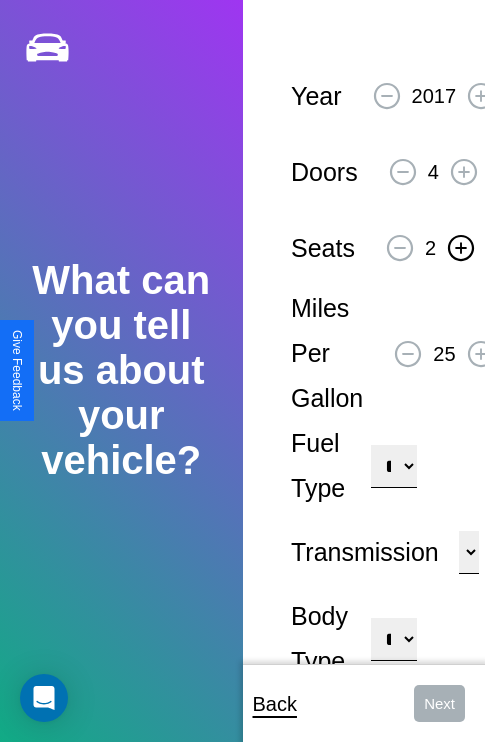 click 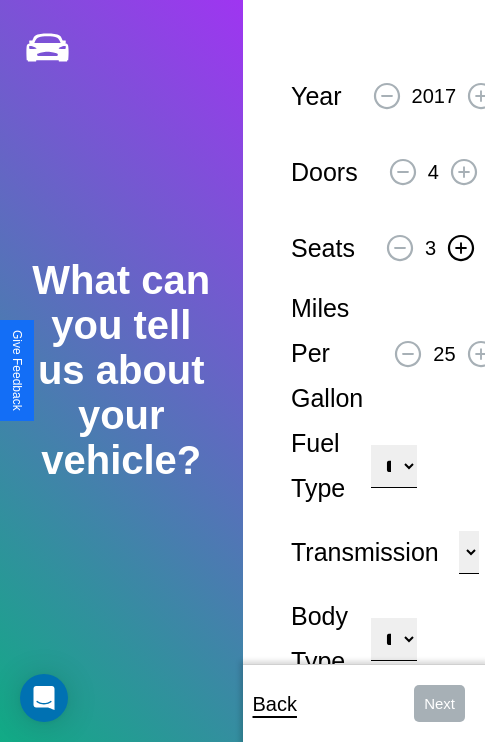 click 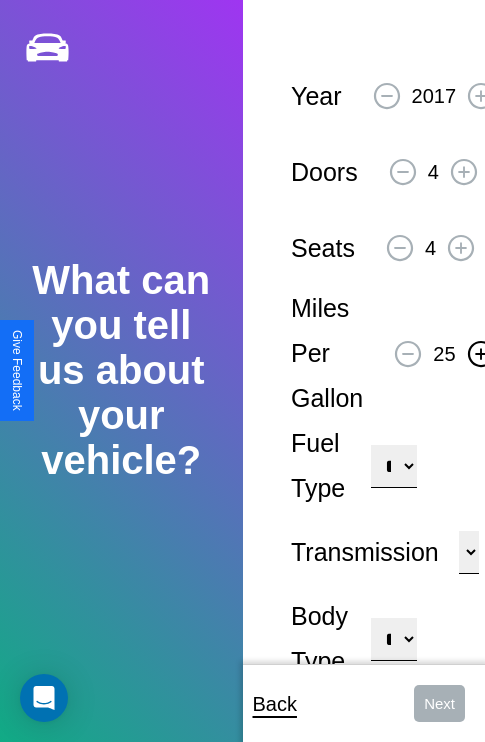 click 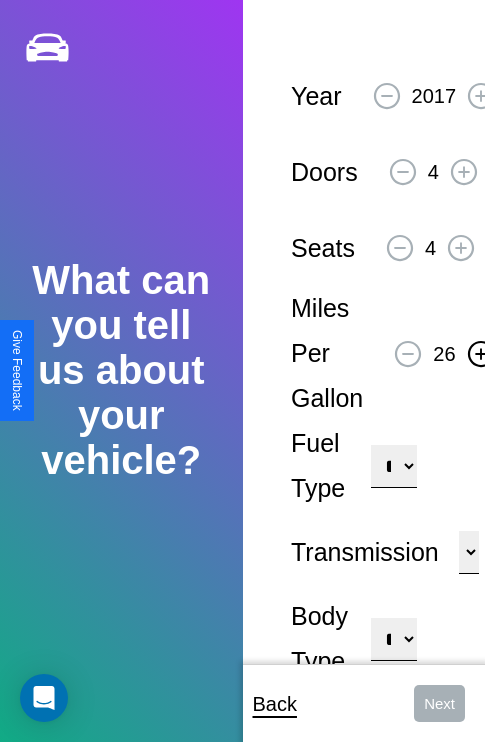 click 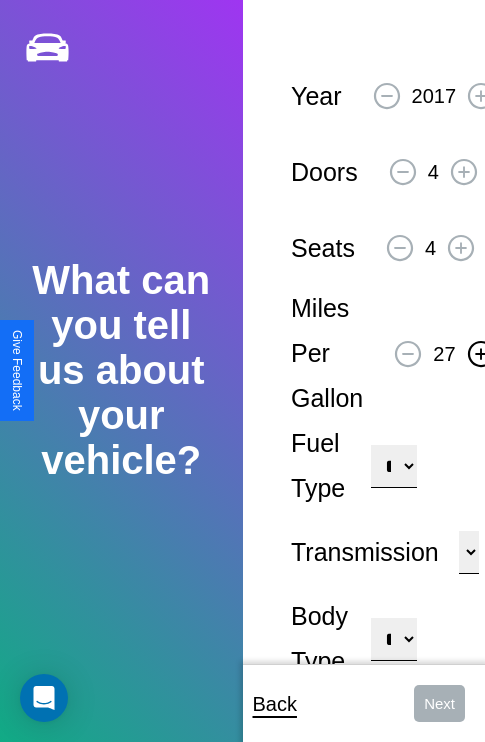 click 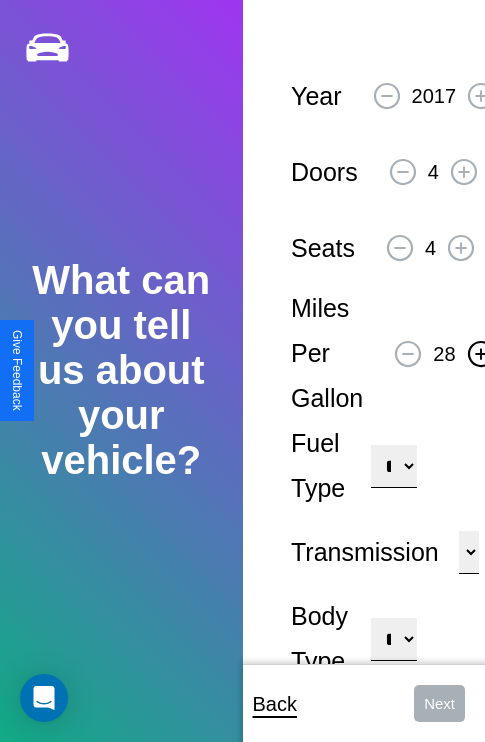 click 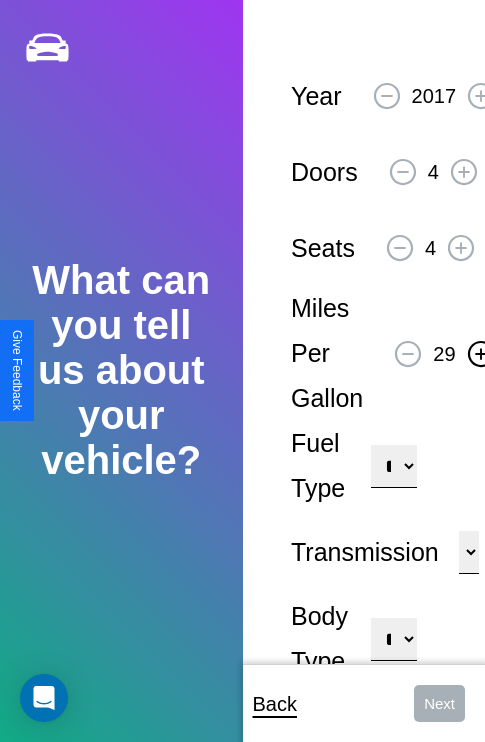 click 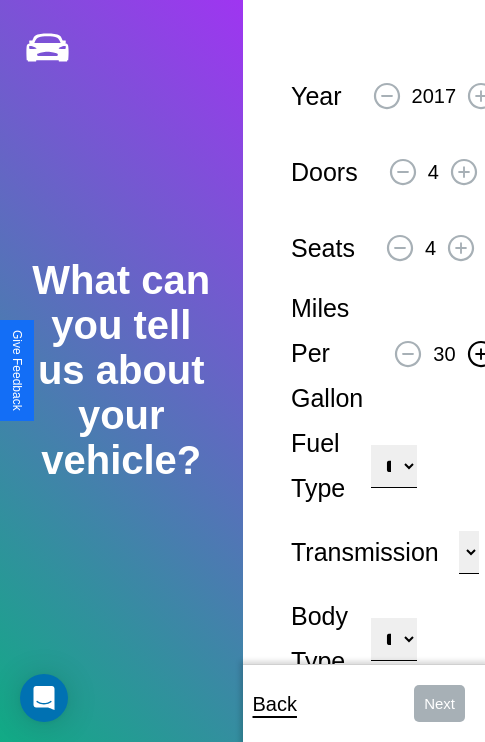 click 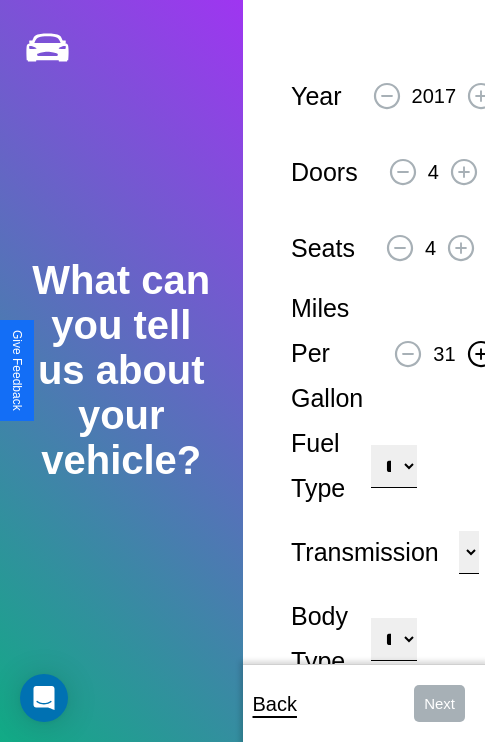 click on "**********" at bounding box center [393, 466] 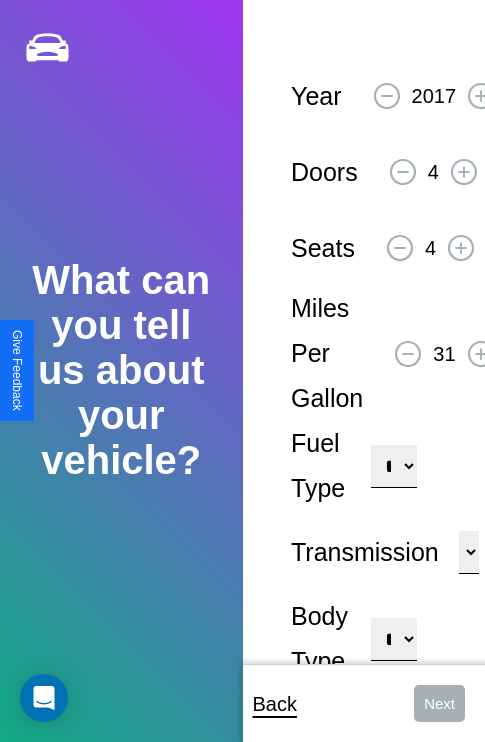 select on "***" 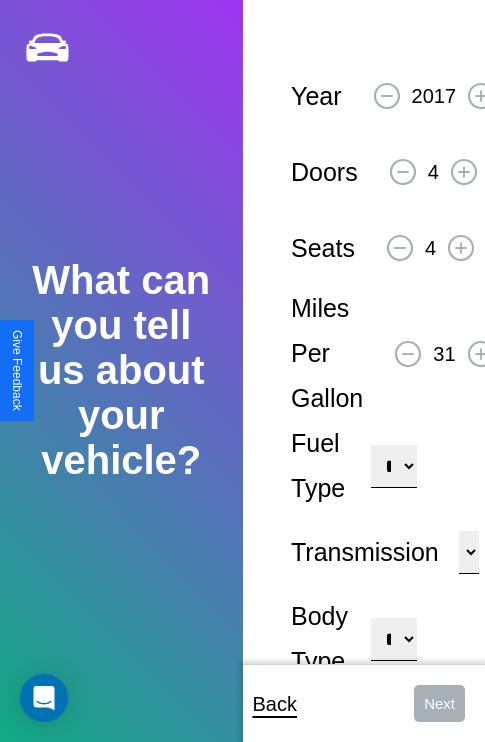 click on "****** ********* ******" at bounding box center (469, 552) 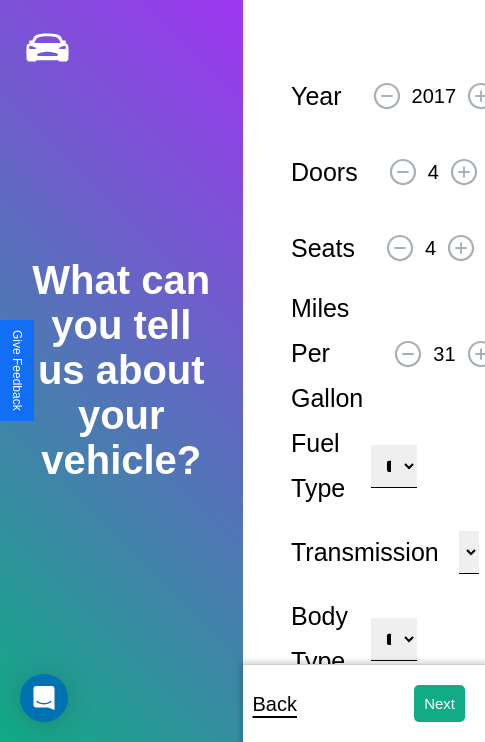 click on "**********" at bounding box center [393, 639] 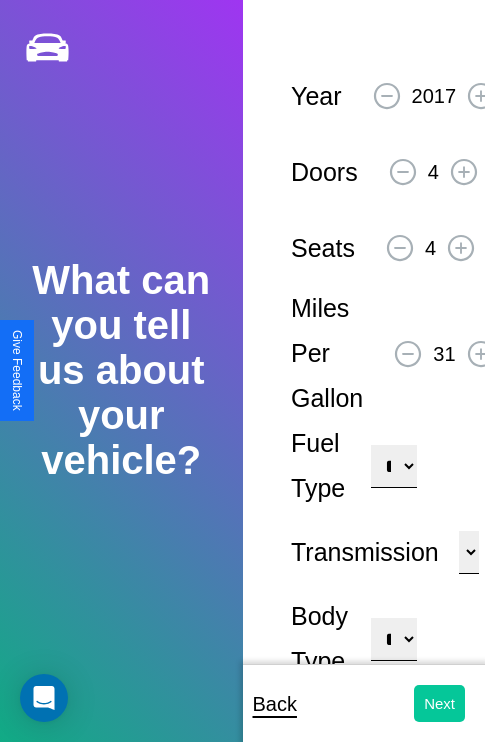 click on "Next" at bounding box center (439, 703) 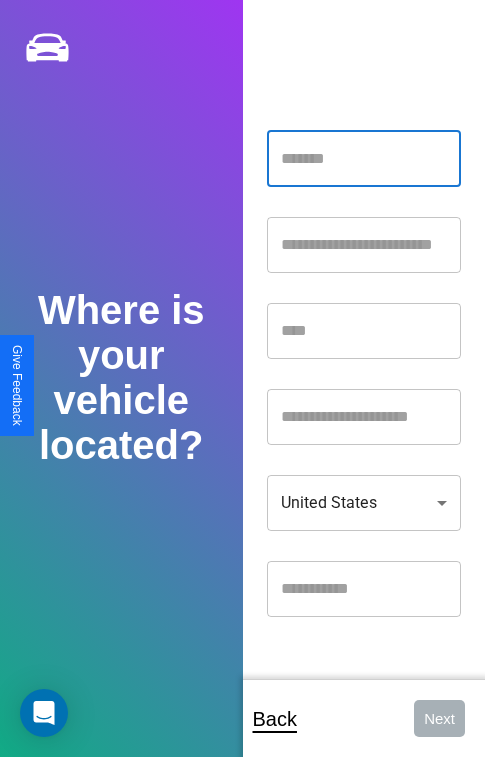 click at bounding box center (364, 159) 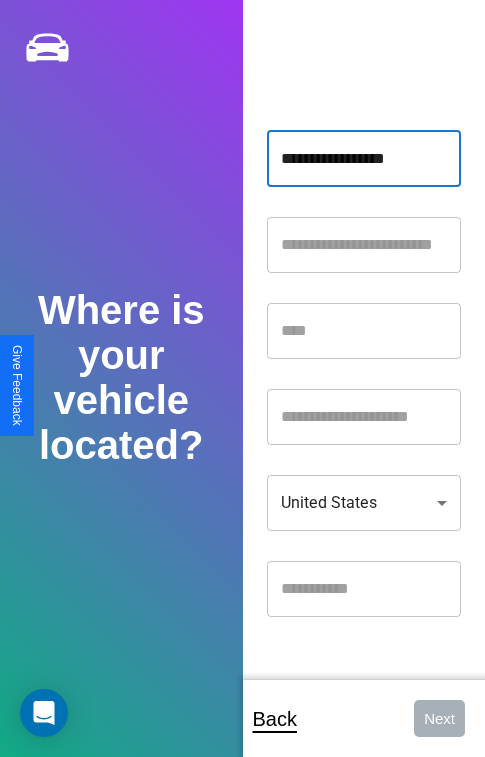 type on "**********" 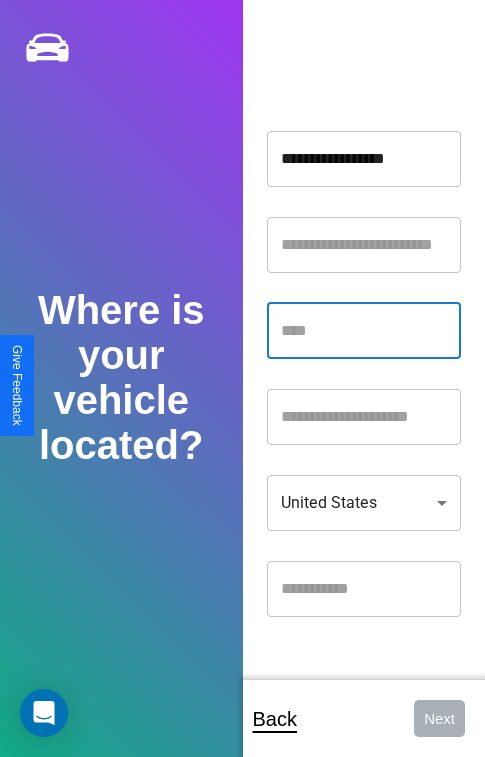 click at bounding box center (364, 331) 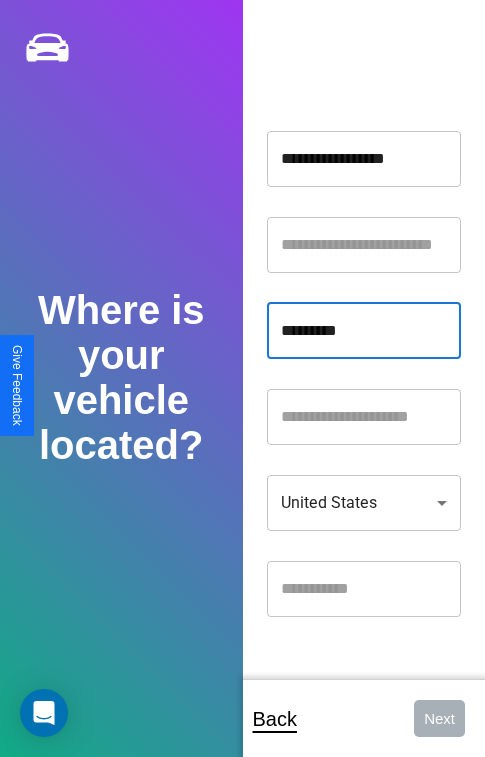 type on "*********" 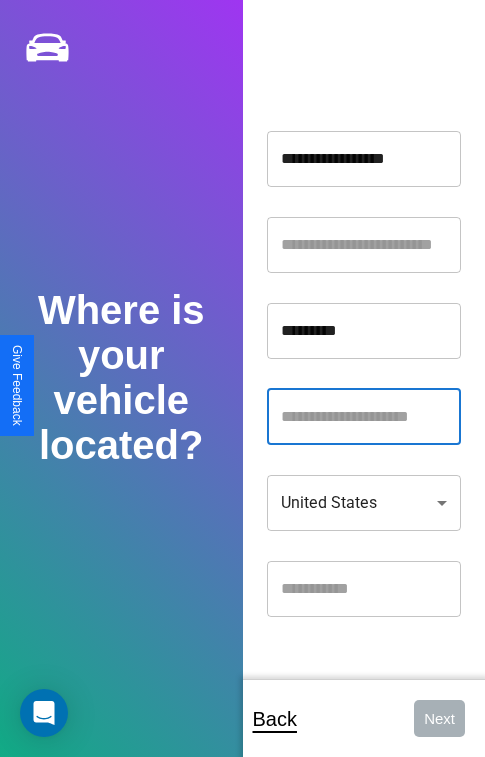 click at bounding box center (364, 417) 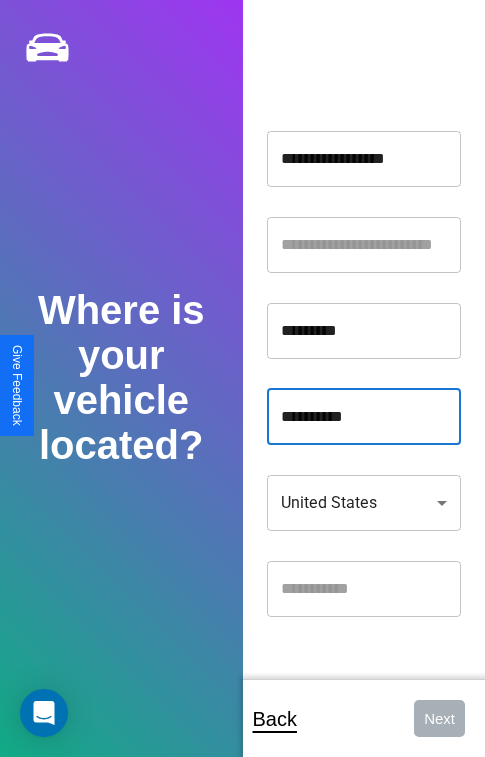 type on "**********" 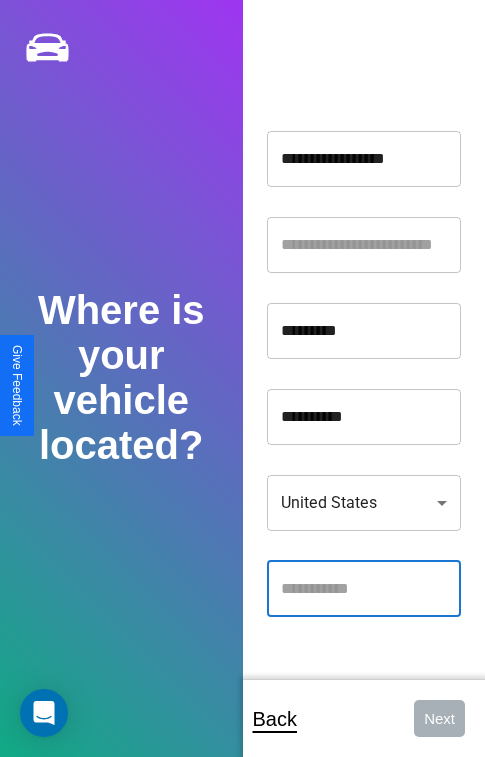 click at bounding box center [364, 589] 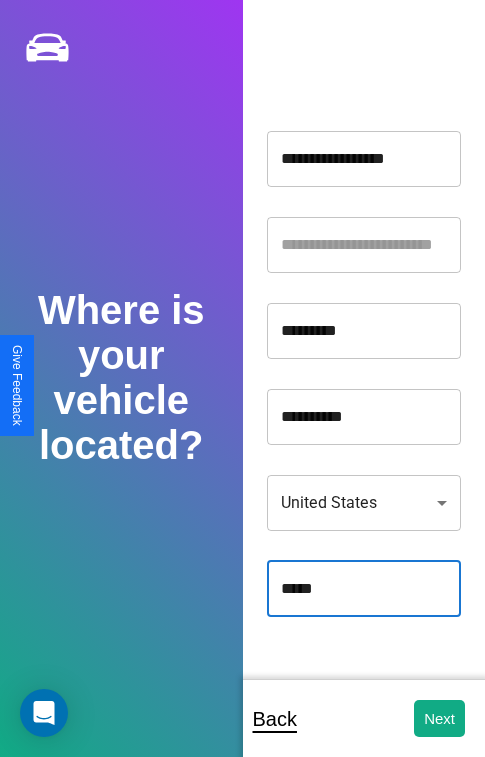 type on "*****" 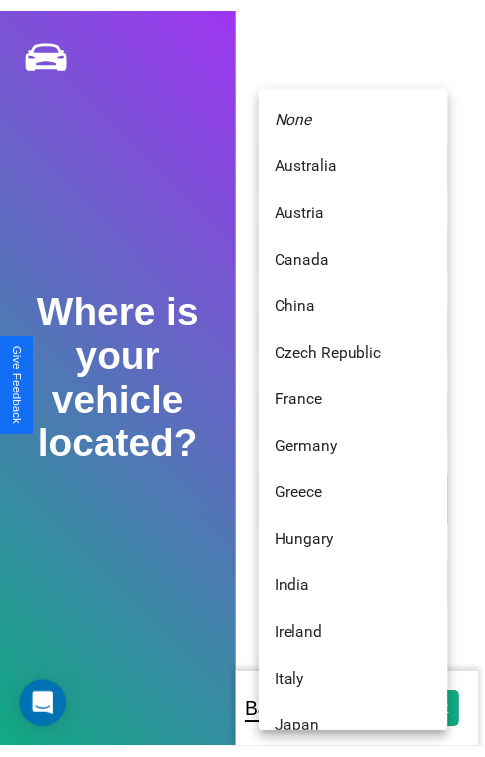 scroll, scrollTop: 459, scrollLeft: 0, axis: vertical 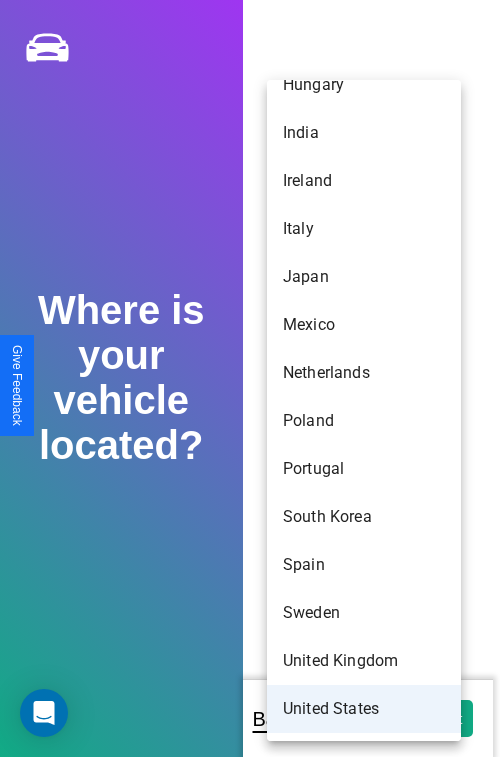 click on "United States" at bounding box center (364, 709) 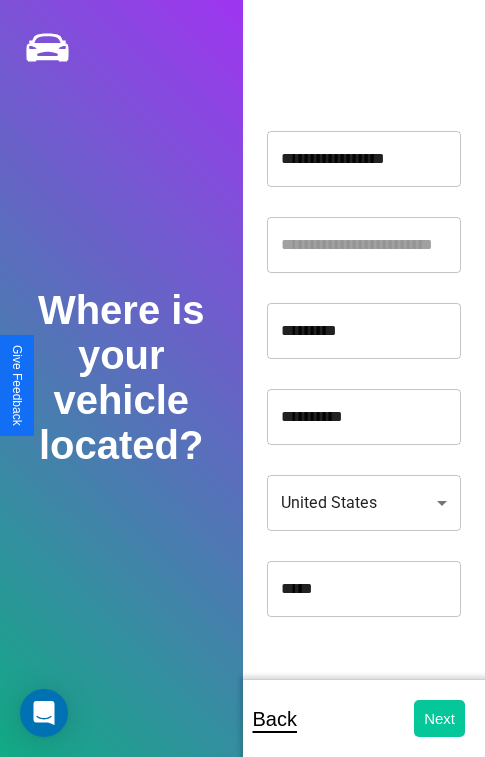 click on "Next" at bounding box center (439, 718) 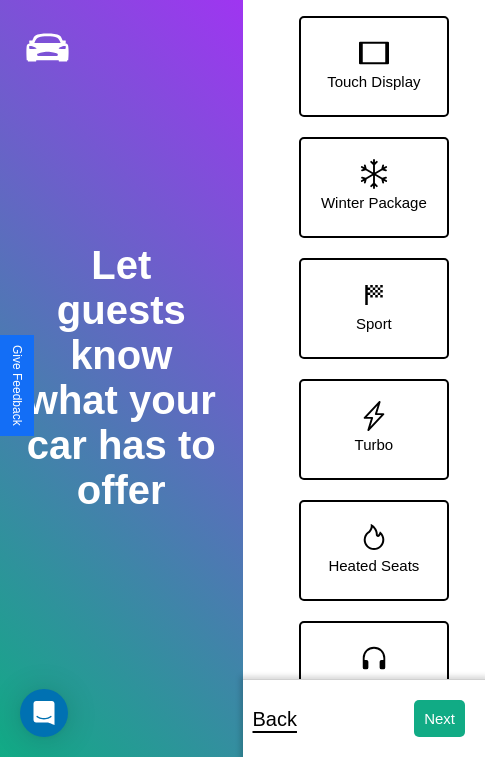 scroll, scrollTop: 128, scrollLeft: 0, axis: vertical 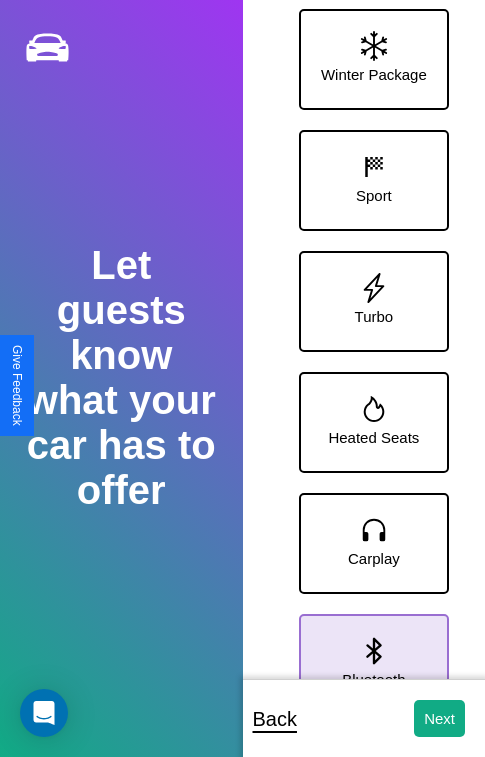 click 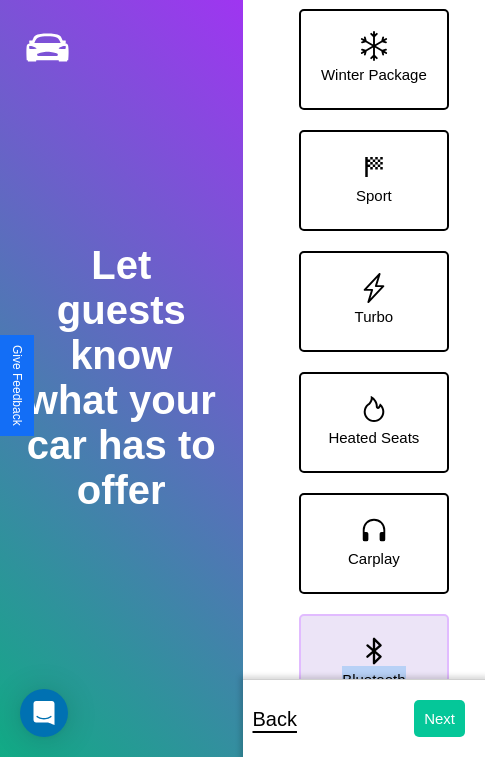click on "Next" at bounding box center [439, 718] 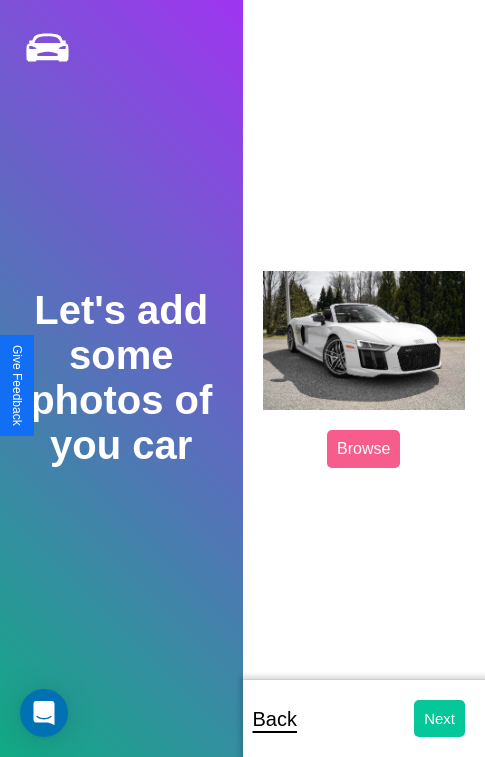 click on "Next" at bounding box center [439, 718] 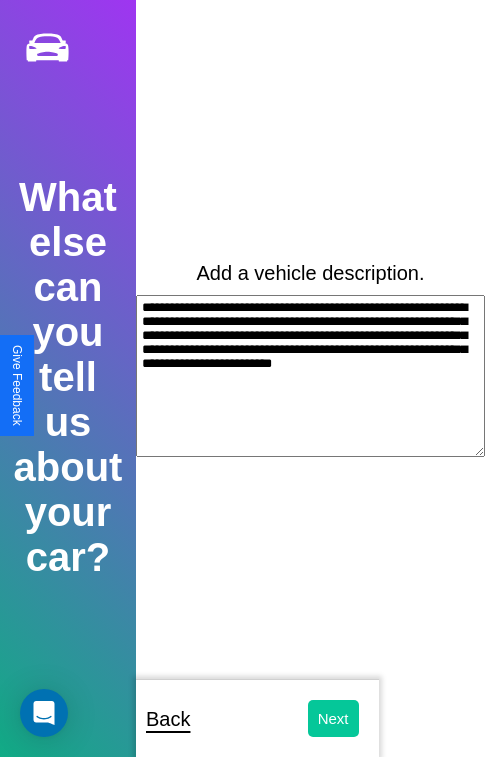 type on "**********" 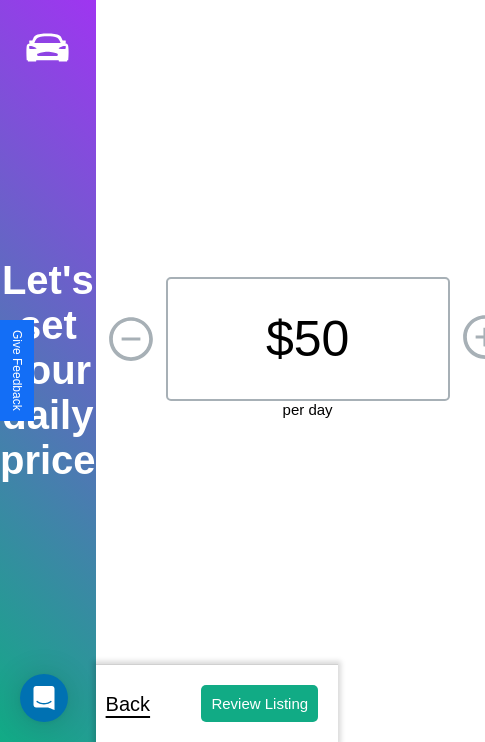 click on "$ 50" at bounding box center [308, 339] 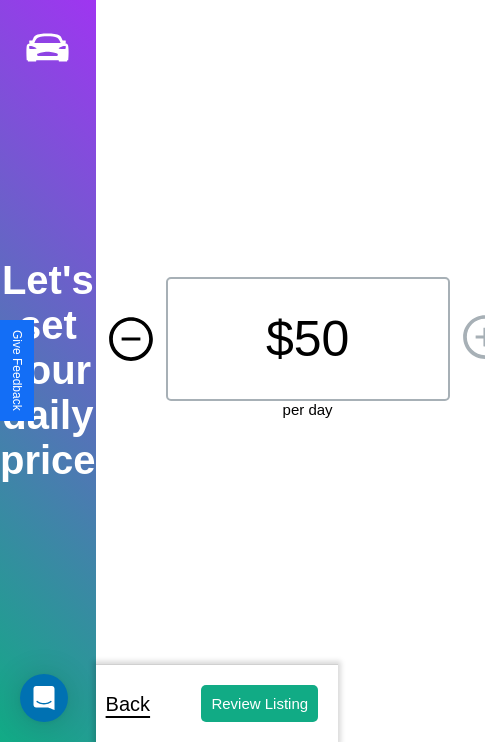 click 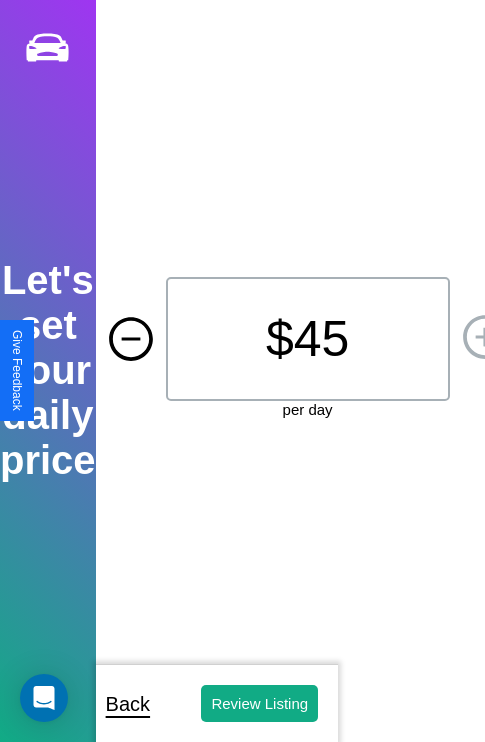 click 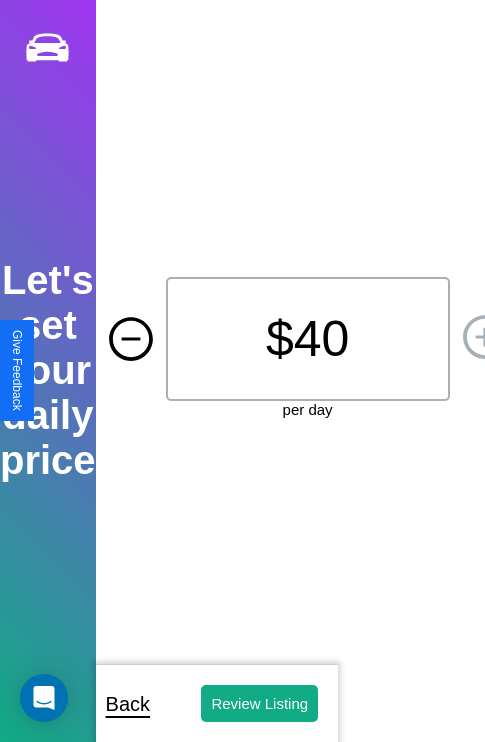 click 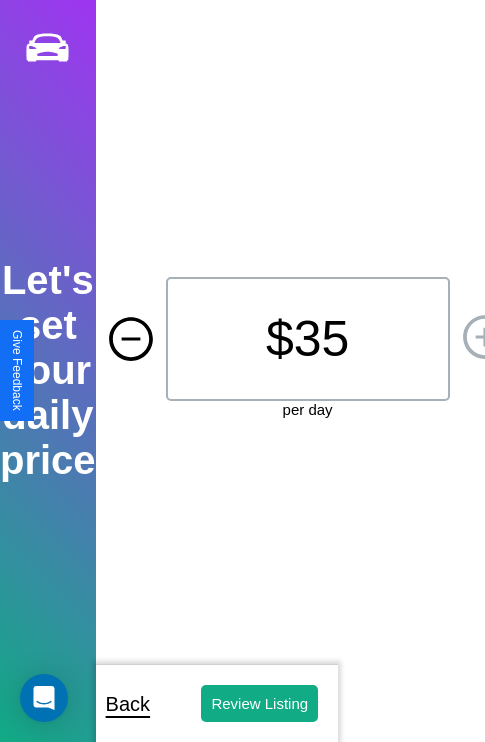 click 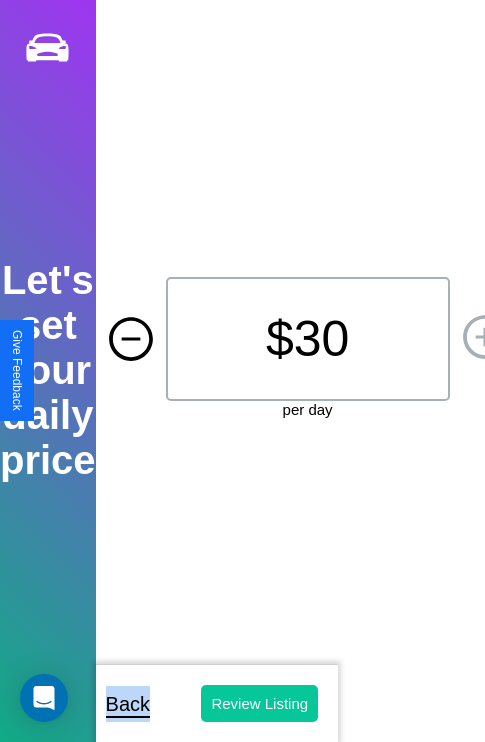 click on "Review Listing" at bounding box center [259, 703] 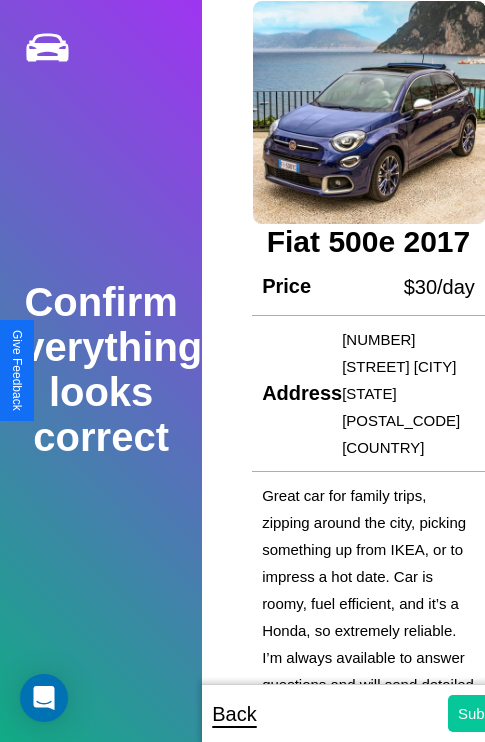 click on "Submit" at bounding box center (481, 713) 